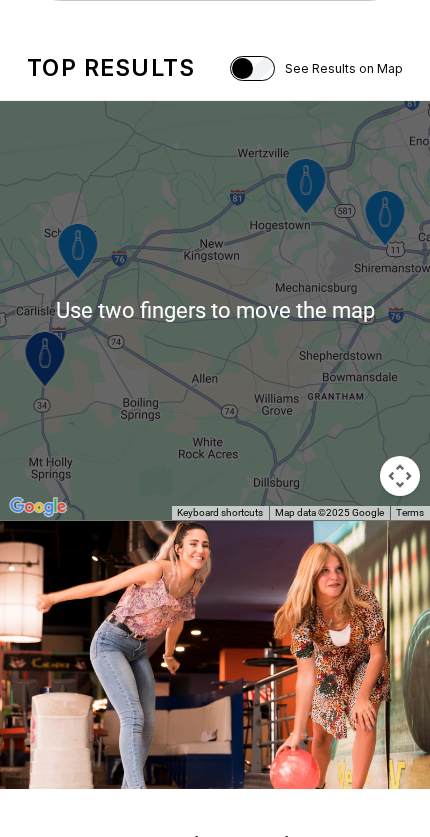 scroll, scrollTop: 79, scrollLeft: 0, axis: vertical 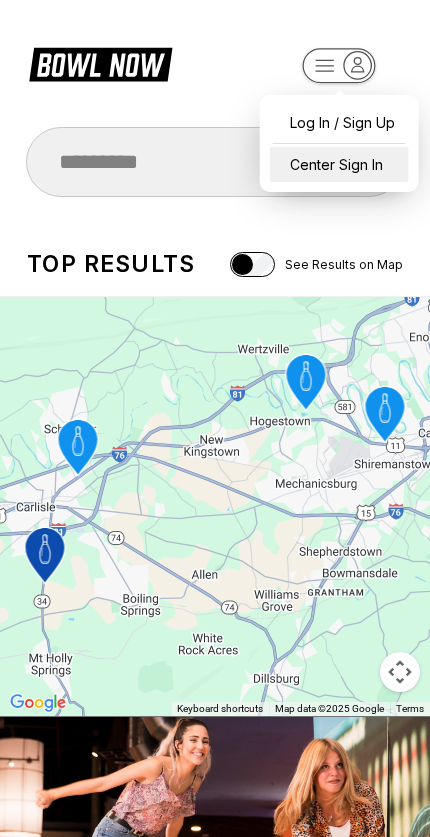 click on "Center Sign In" at bounding box center [339, 164] 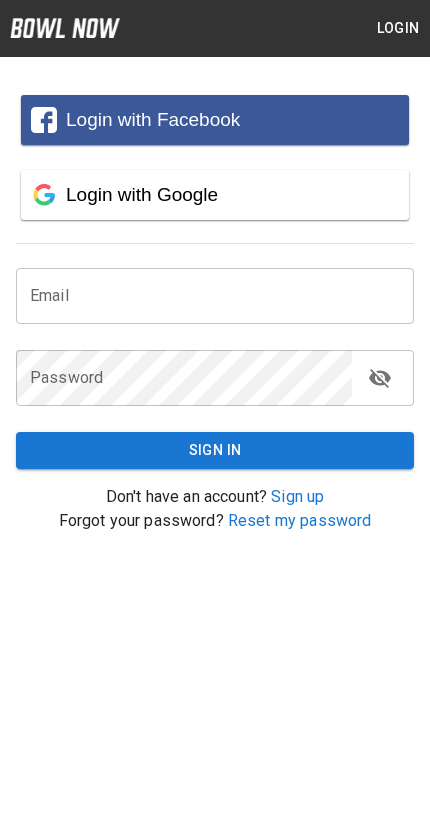 scroll, scrollTop: 0, scrollLeft: 0, axis: both 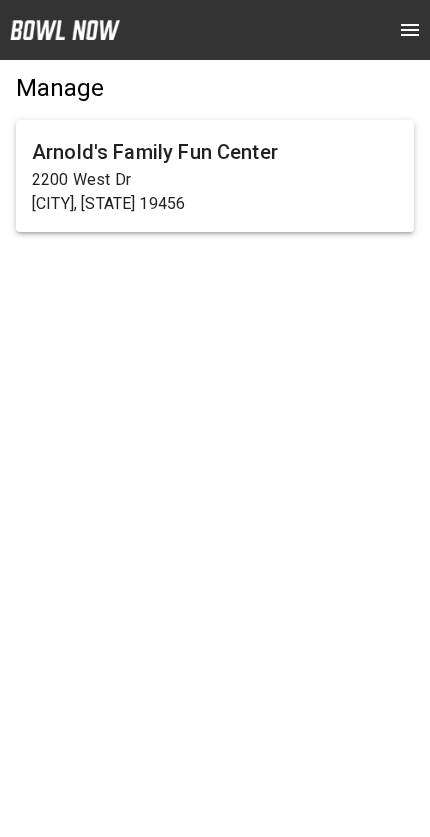 click on "2200 West Dr" at bounding box center (215, 180) 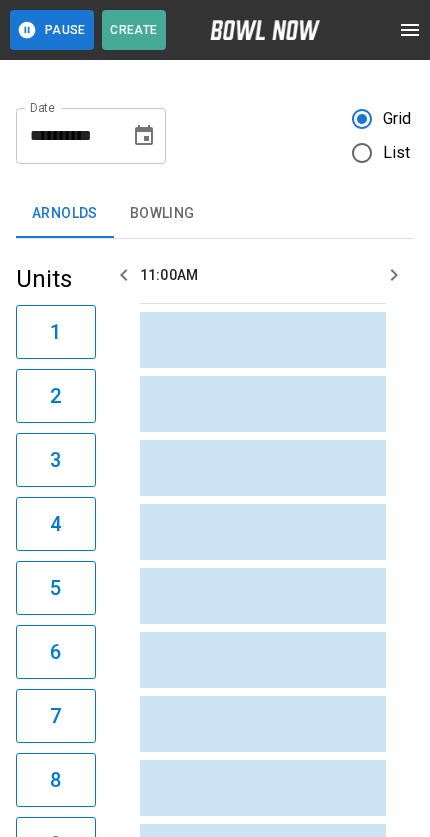 scroll, scrollTop: 0, scrollLeft: 2030, axis: horizontal 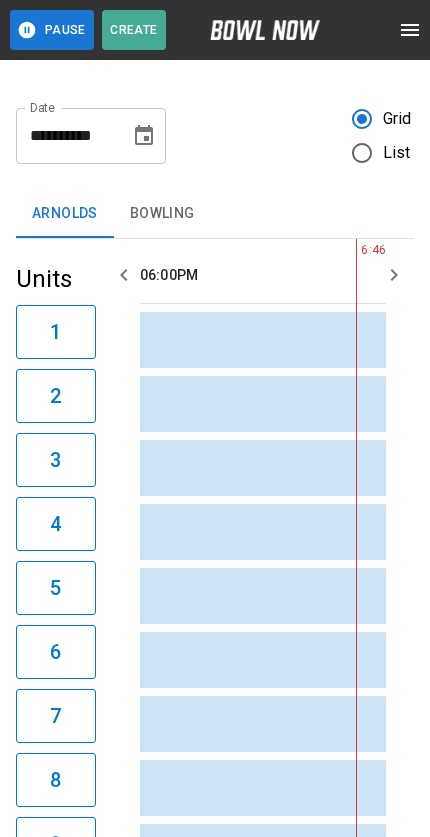 click at bounding box center (410, 30) 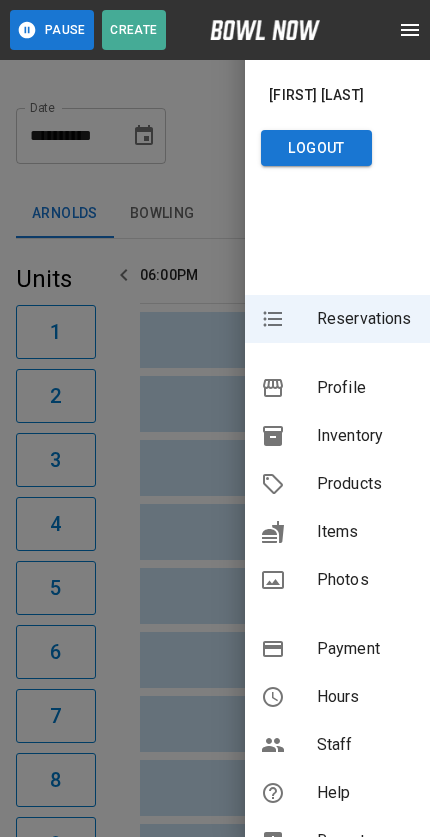 click on "Inventory" at bounding box center (337, 436) 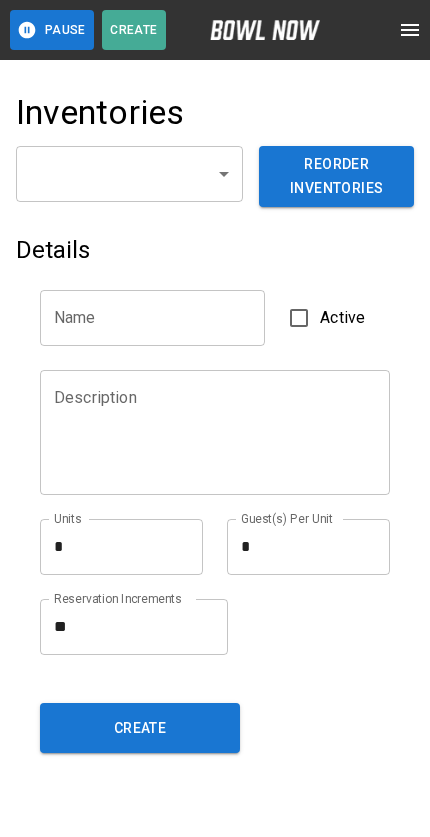 click on "[CITY], [STATE] 19456" at bounding box center [215, 822] 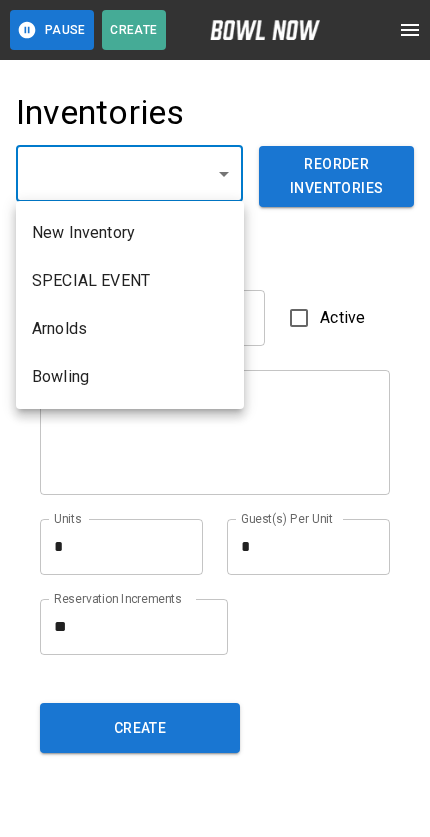 click on "Arnolds" at bounding box center (130, 329) 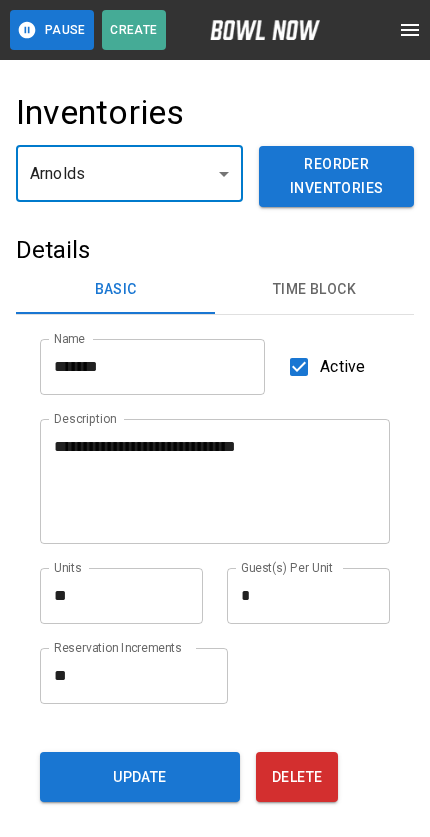 click on "Time Block" at bounding box center (314, 290) 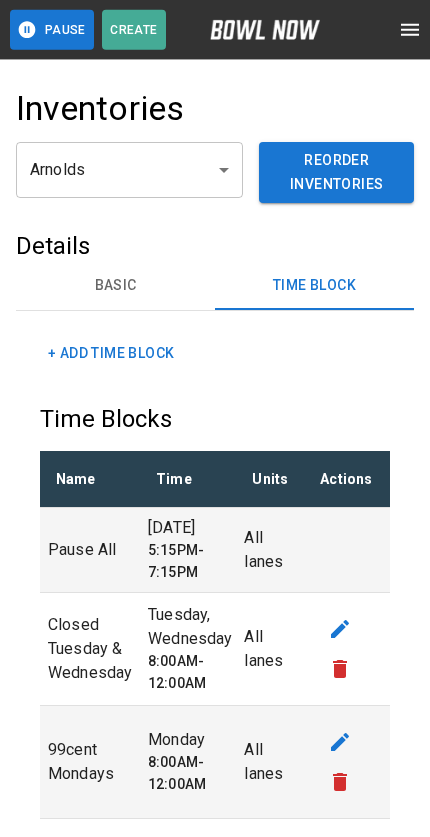 scroll, scrollTop: 0, scrollLeft: 0, axis: both 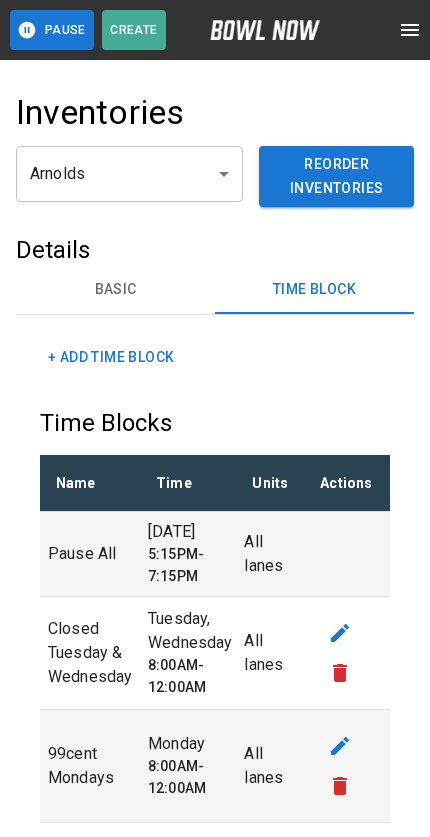 click on "+ Add Time Block" at bounding box center (111, 357) 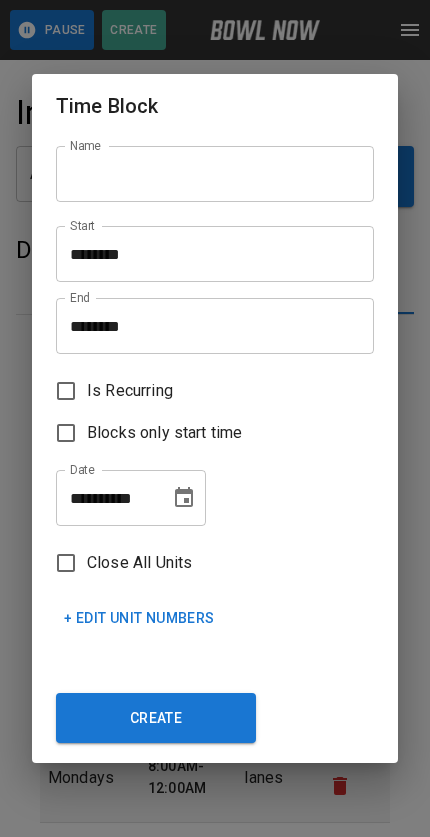 click on "Name" at bounding box center (215, 174) 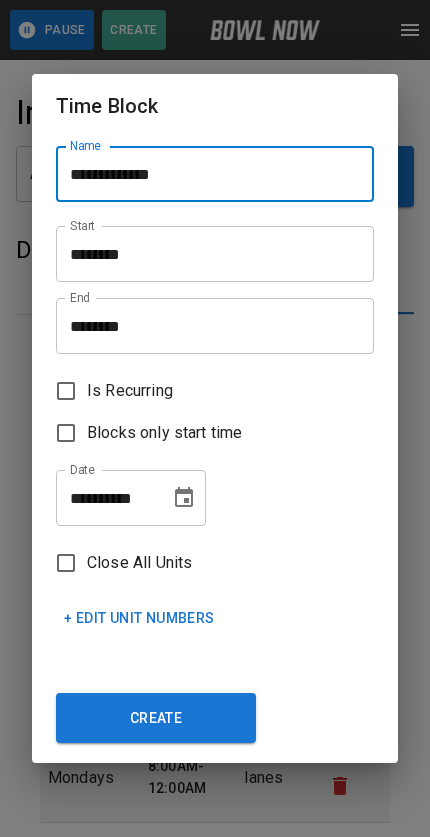type on "**********" 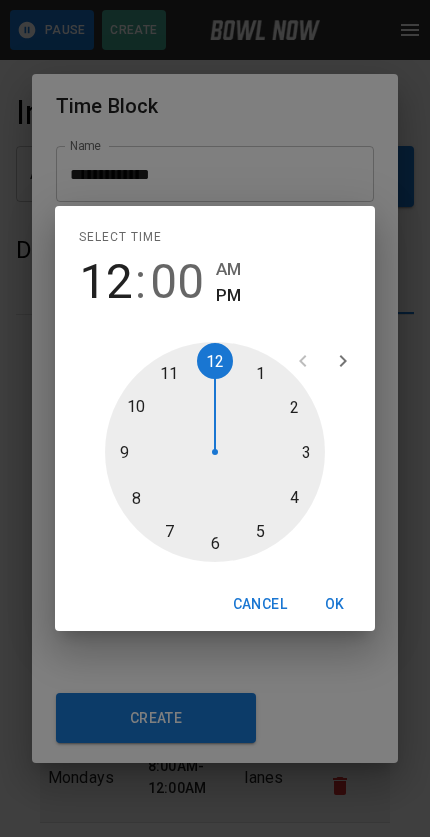 click at bounding box center (215, 452) 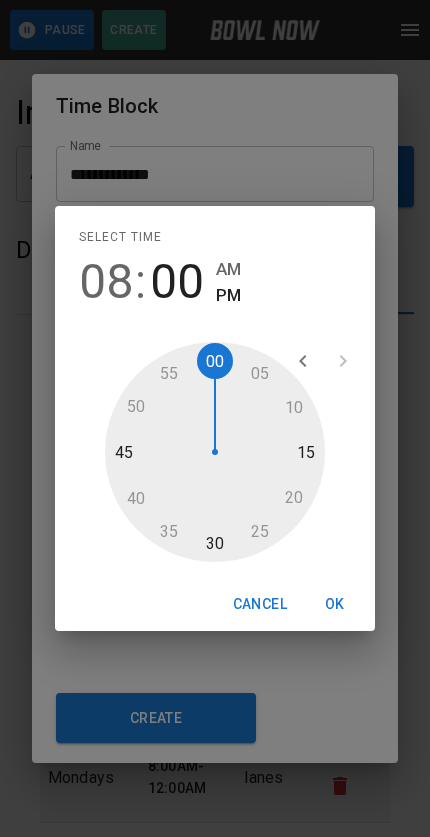 click on "PM" at bounding box center (228, 295) 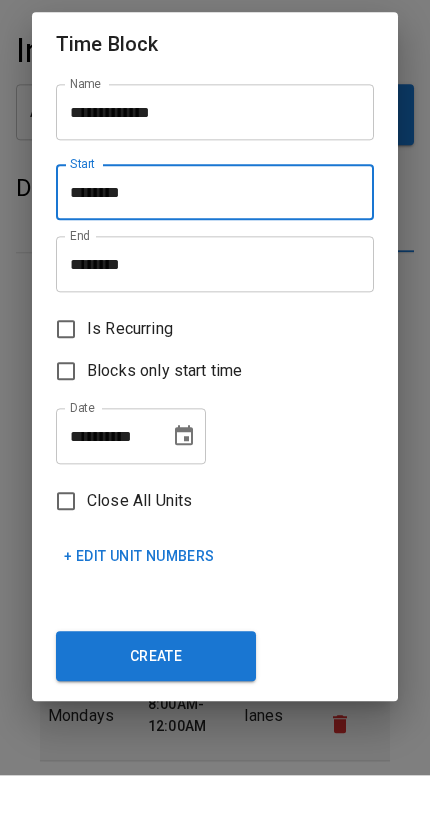 click on "********" at bounding box center (208, 326) 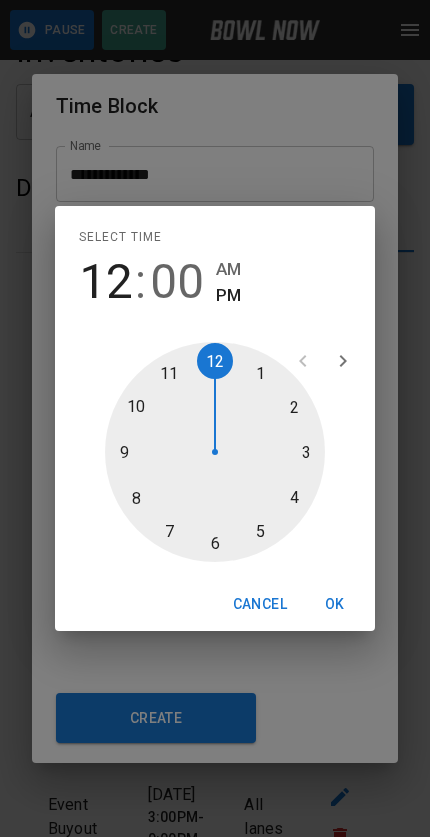 click on "AM" at bounding box center [228, 269] 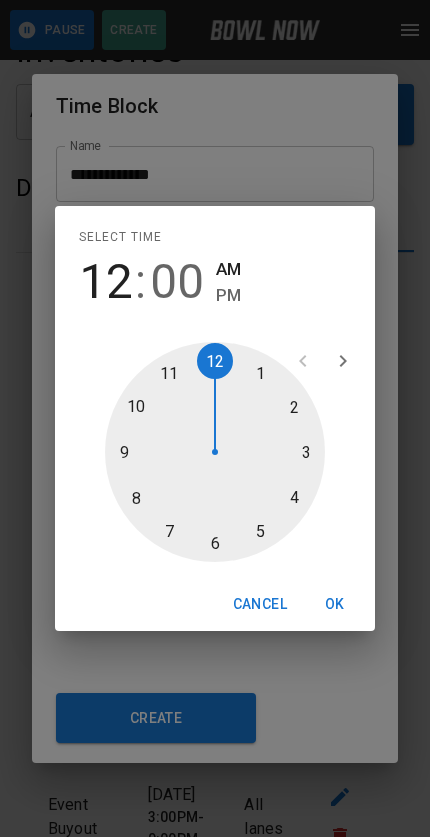 click on "AM" at bounding box center [228, 269] 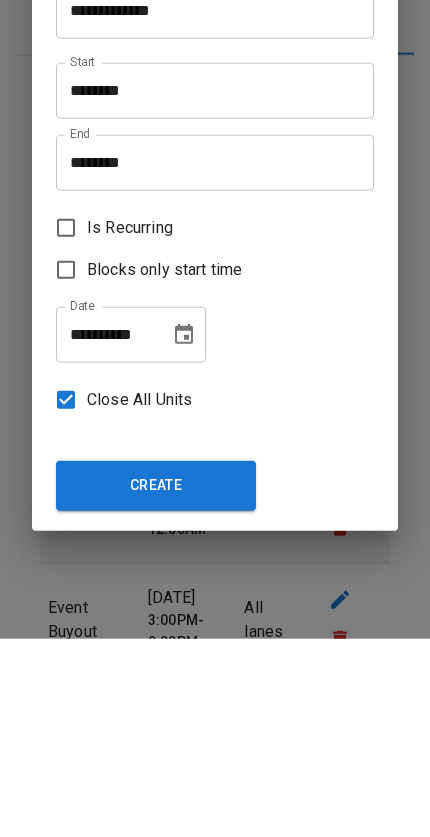 scroll, scrollTop: 260, scrollLeft: 0, axis: vertical 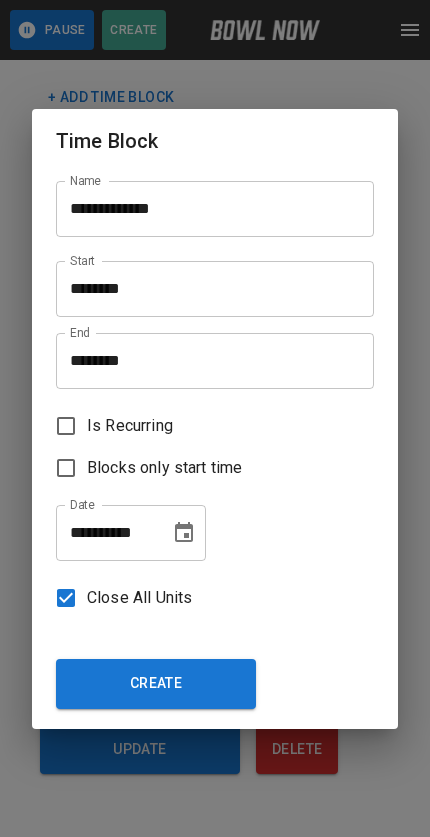 click on "Create" at bounding box center (156, 684) 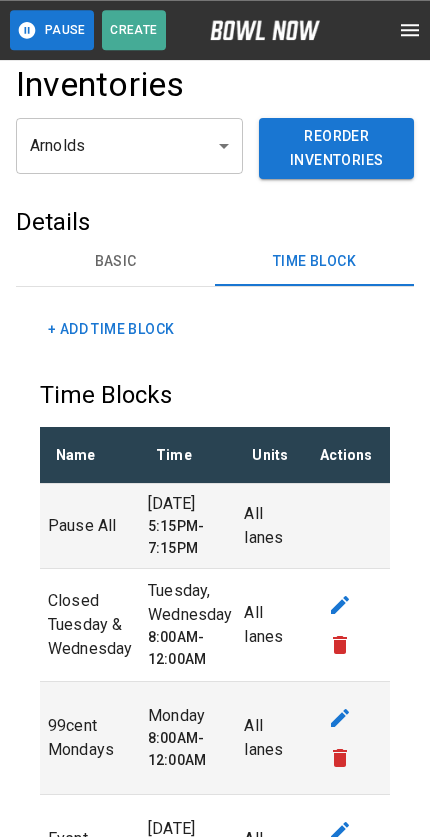 scroll, scrollTop: 18, scrollLeft: 0, axis: vertical 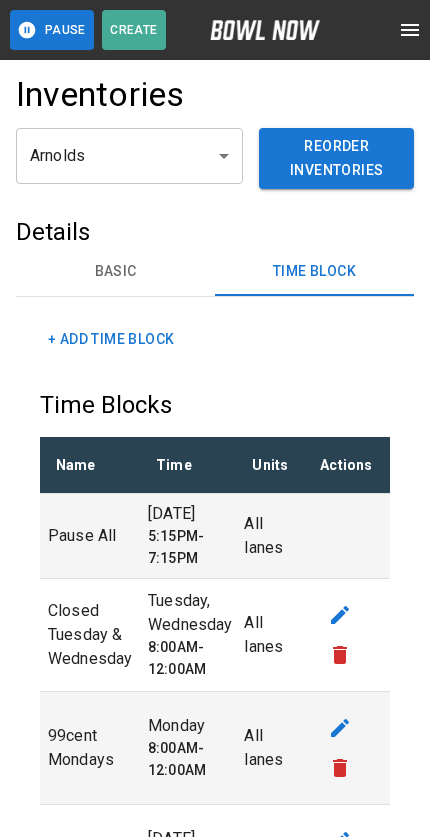click on "**********" at bounding box center (215, 1001) 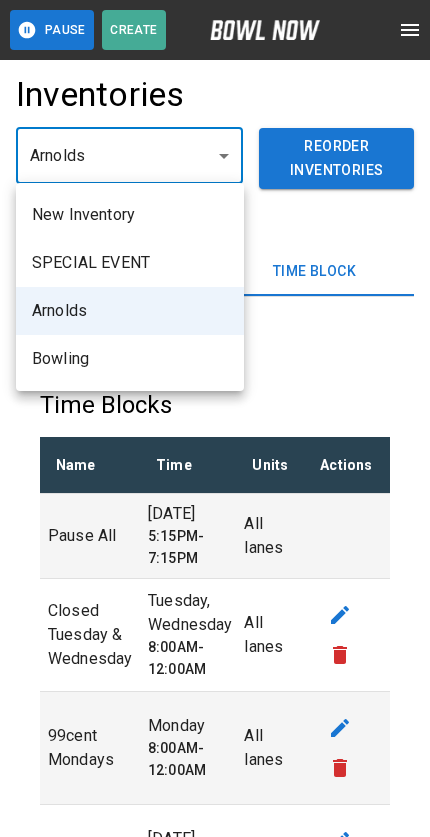 click on "Bowling" at bounding box center [130, 359] 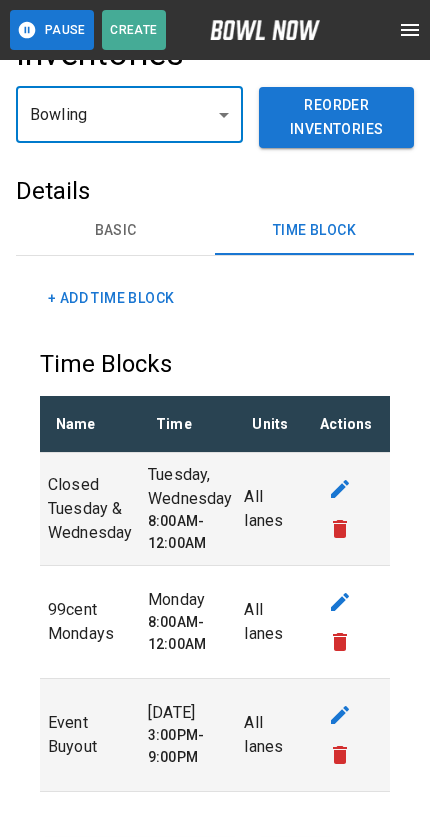 scroll, scrollTop: 61, scrollLeft: 0, axis: vertical 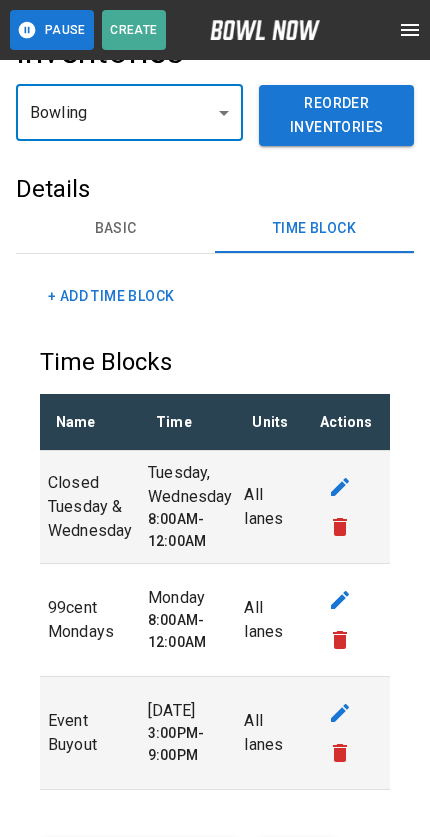click on "+ Add Time Block" at bounding box center (111, 296) 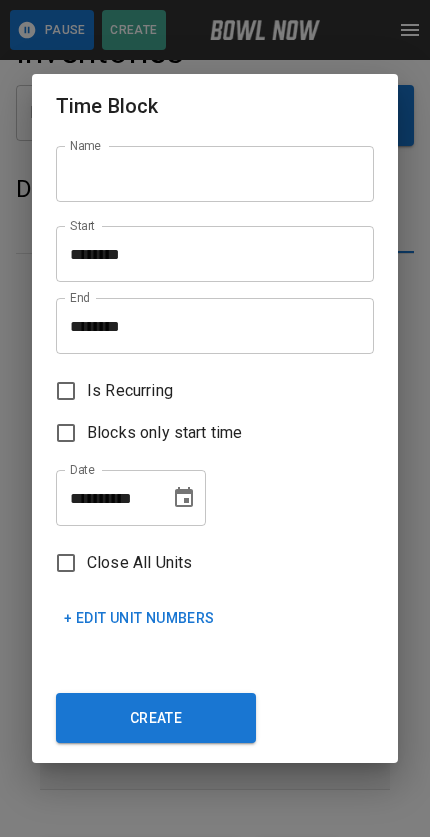 click on "Name" at bounding box center [215, 174] 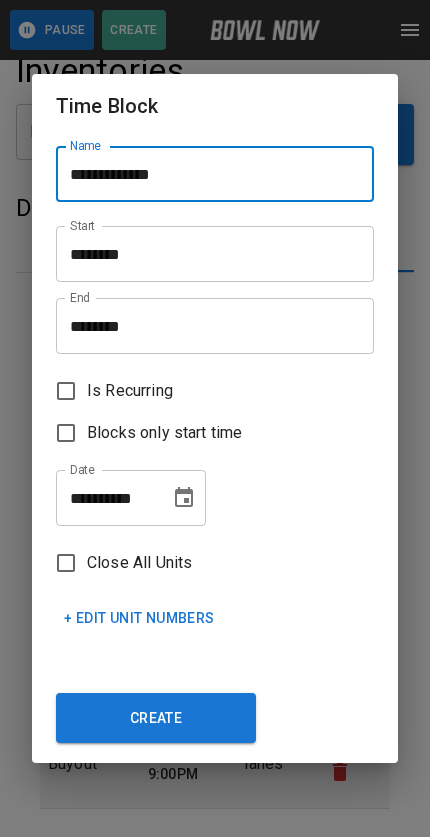 type on "**********" 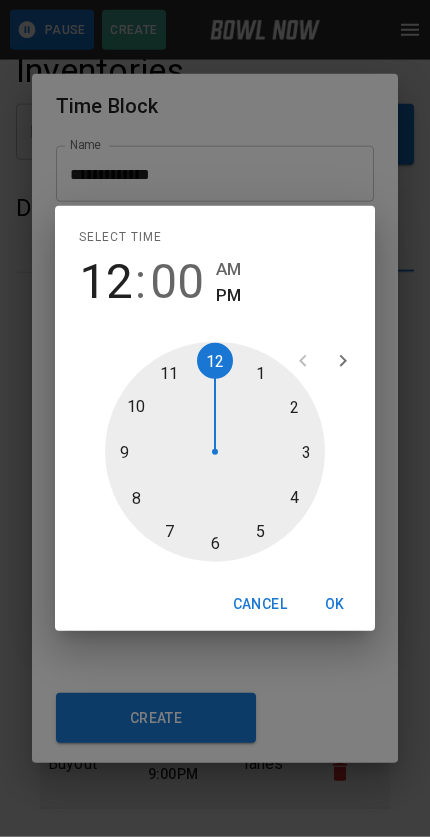 scroll, scrollTop: 43, scrollLeft: 0, axis: vertical 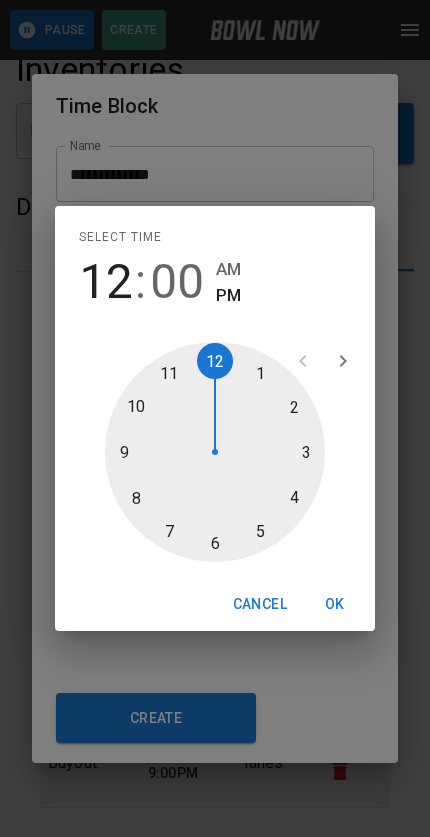 click at bounding box center [215, 452] 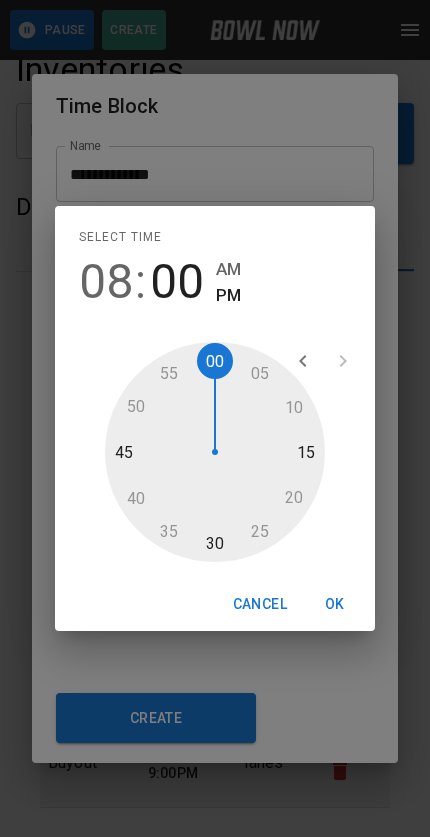 click on "OK" at bounding box center [335, 604] 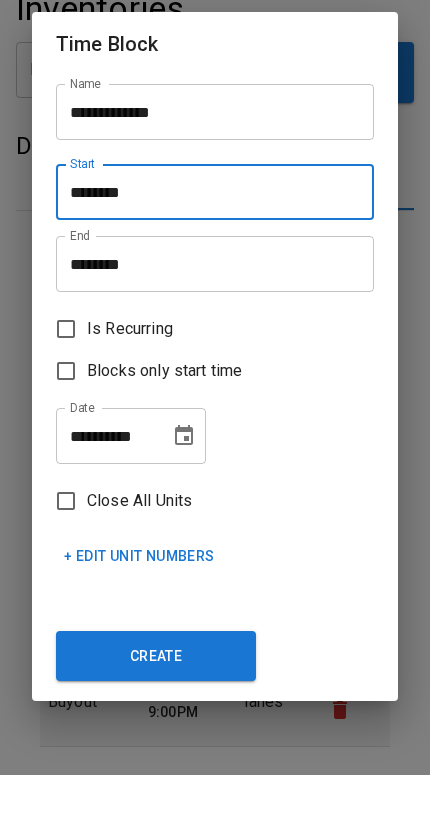 click on "********" at bounding box center [208, 326] 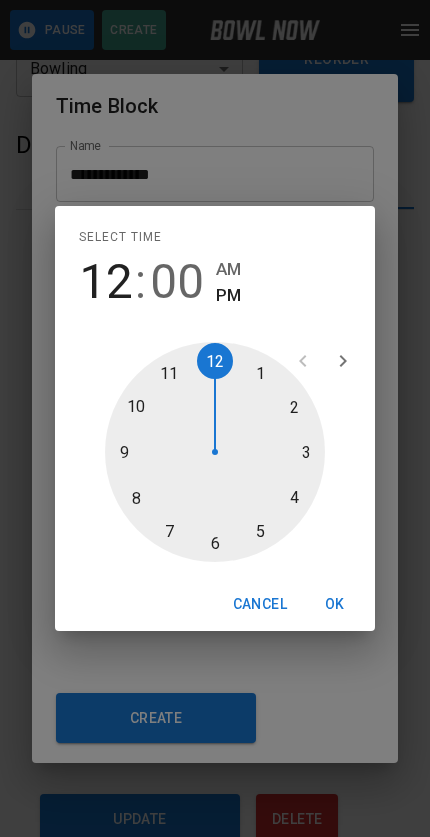 click on "12 : 00 AM PM" at bounding box center (215, 282) 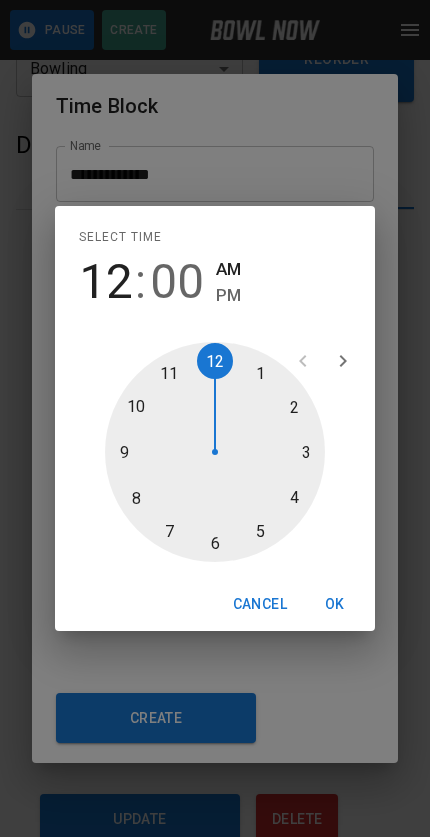 click on "AM" at bounding box center (228, 269) 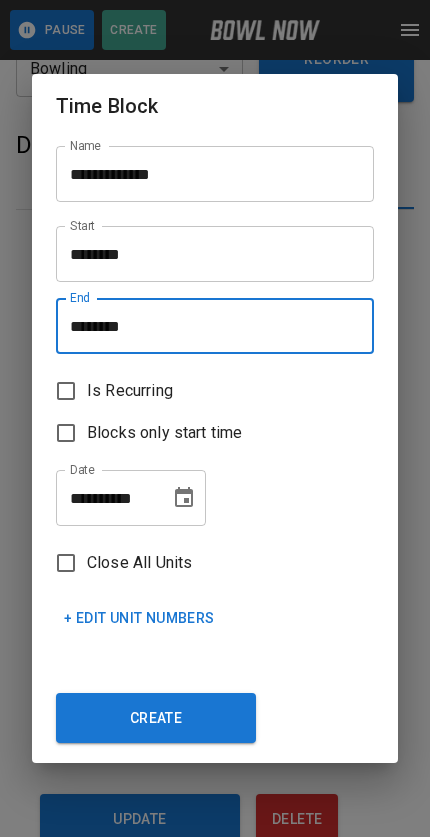 scroll, scrollTop: 104, scrollLeft: 0, axis: vertical 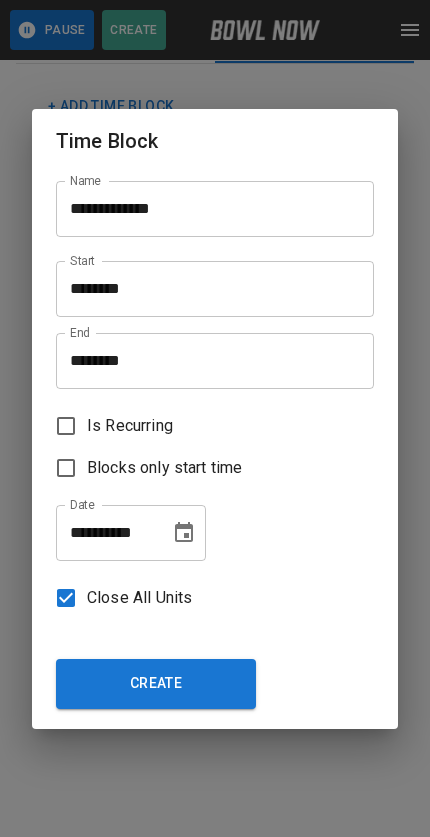 click on "Create" at bounding box center (156, 684) 